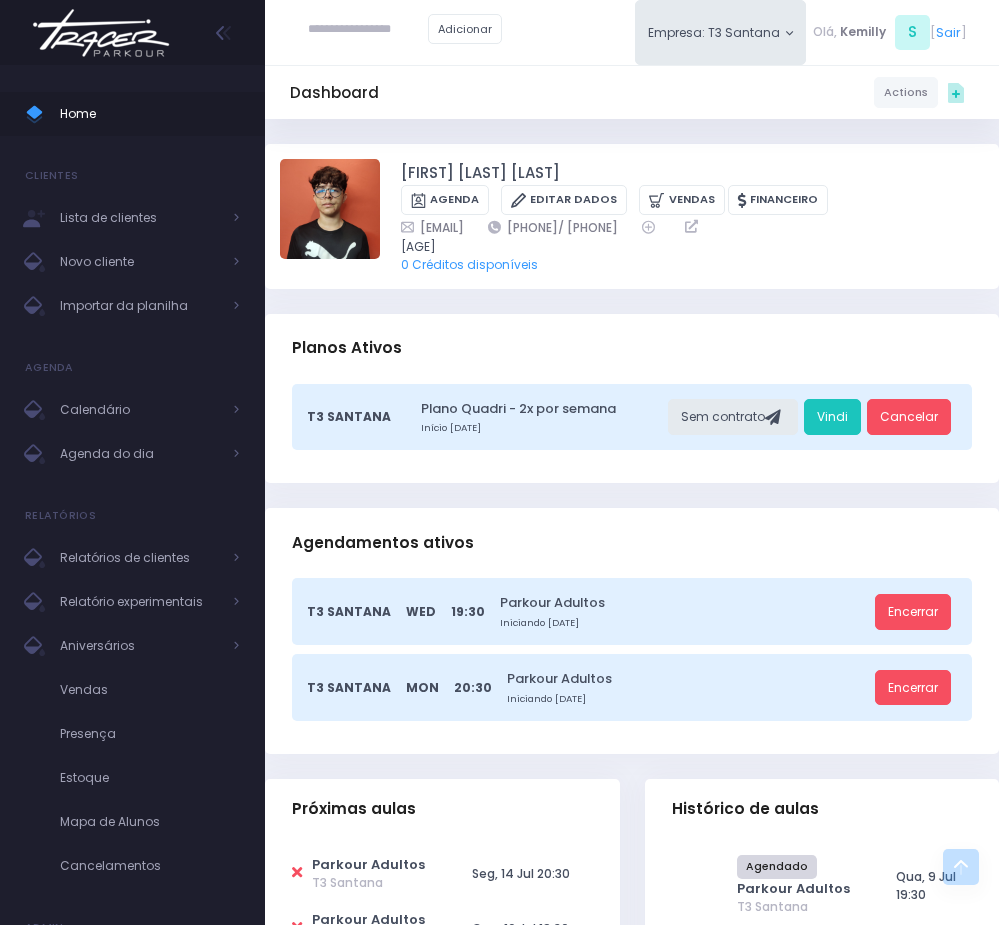 scroll, scrollTop: 7917, scrollLeft: 0, axis: vertical 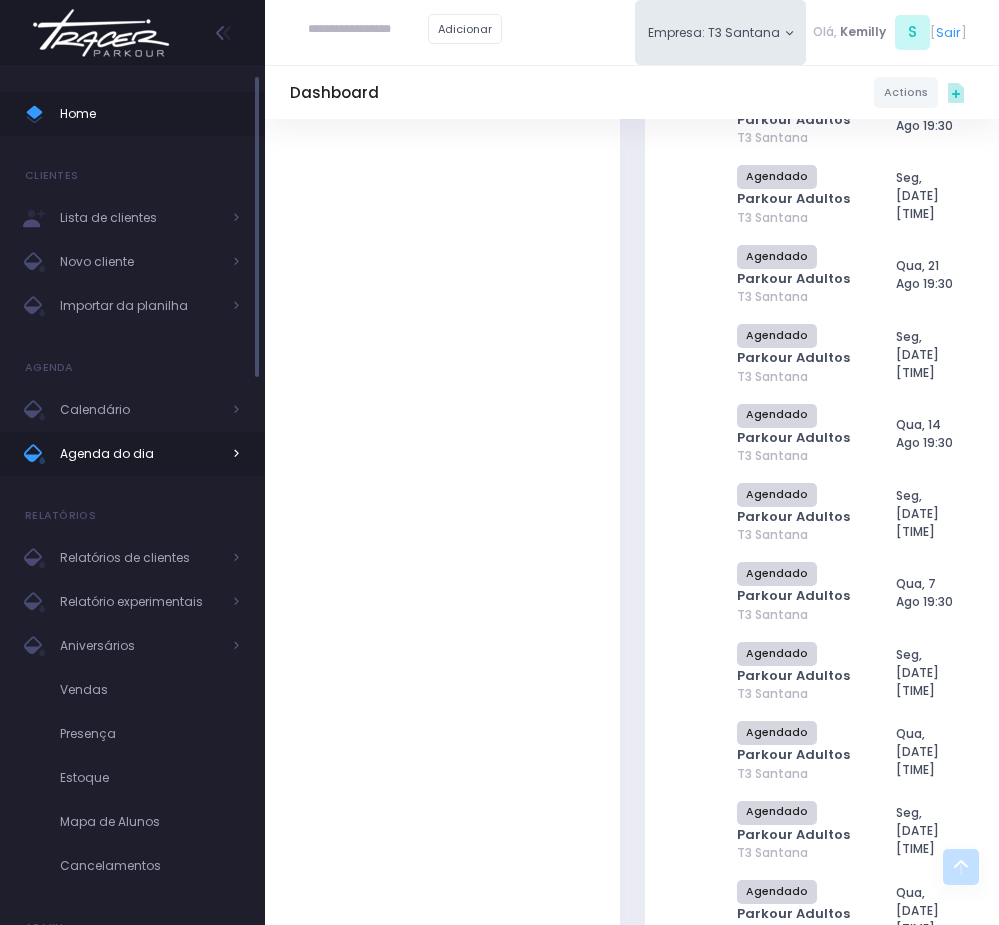 click on "Agenda do dia" at bounding box center [140, 454] 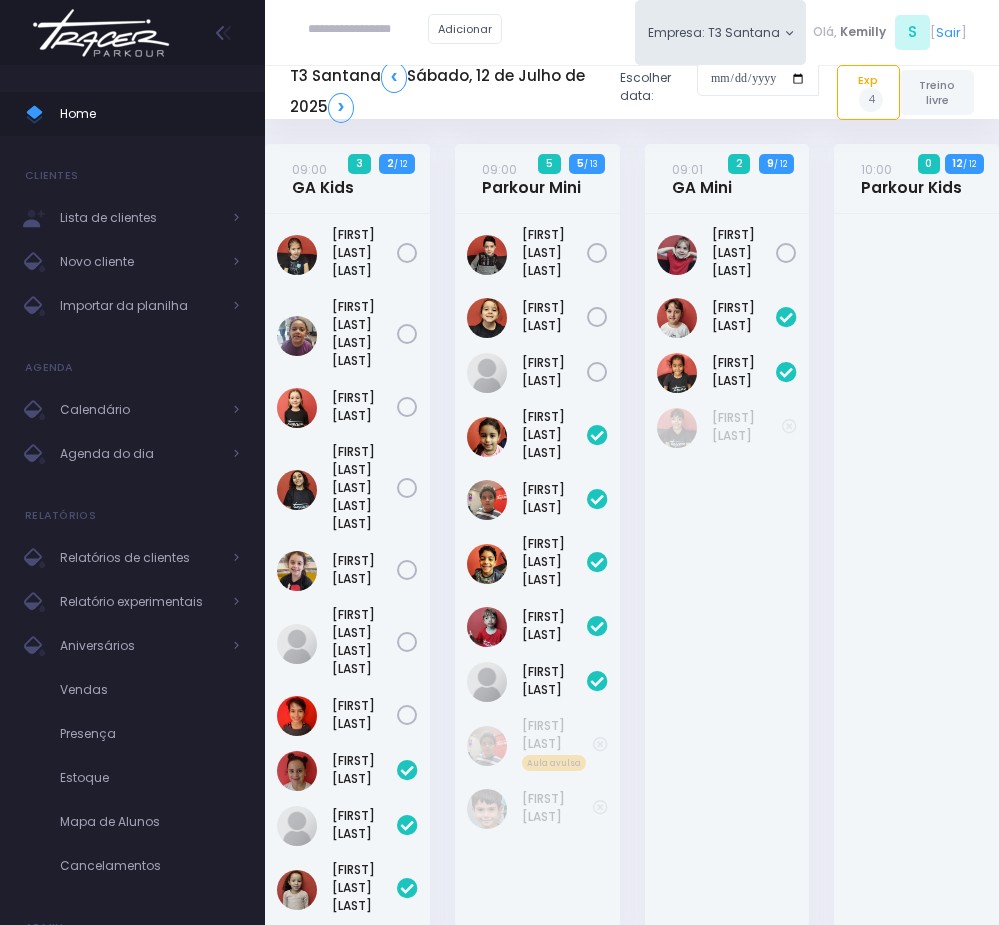 scroll, scrollTop: 0, scrollLeft: 0, axis: both 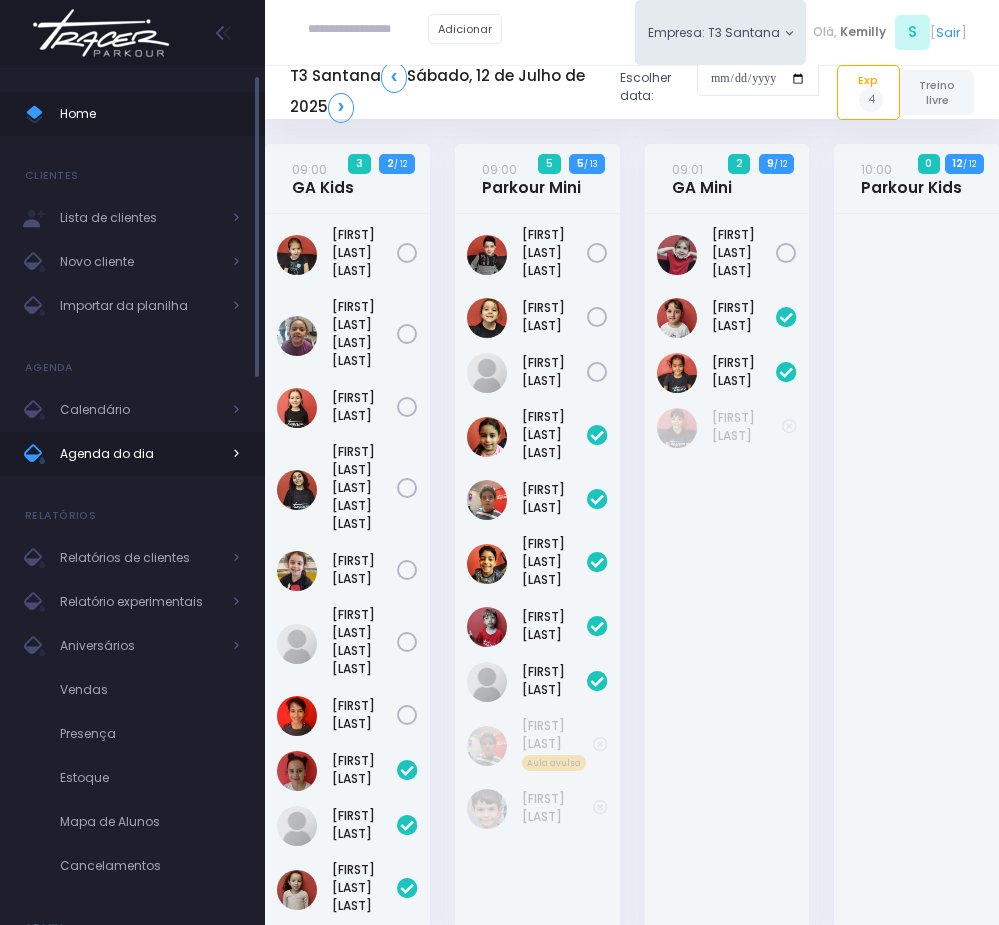 click on "Agenda do dia" at bounding box center [140, 454] 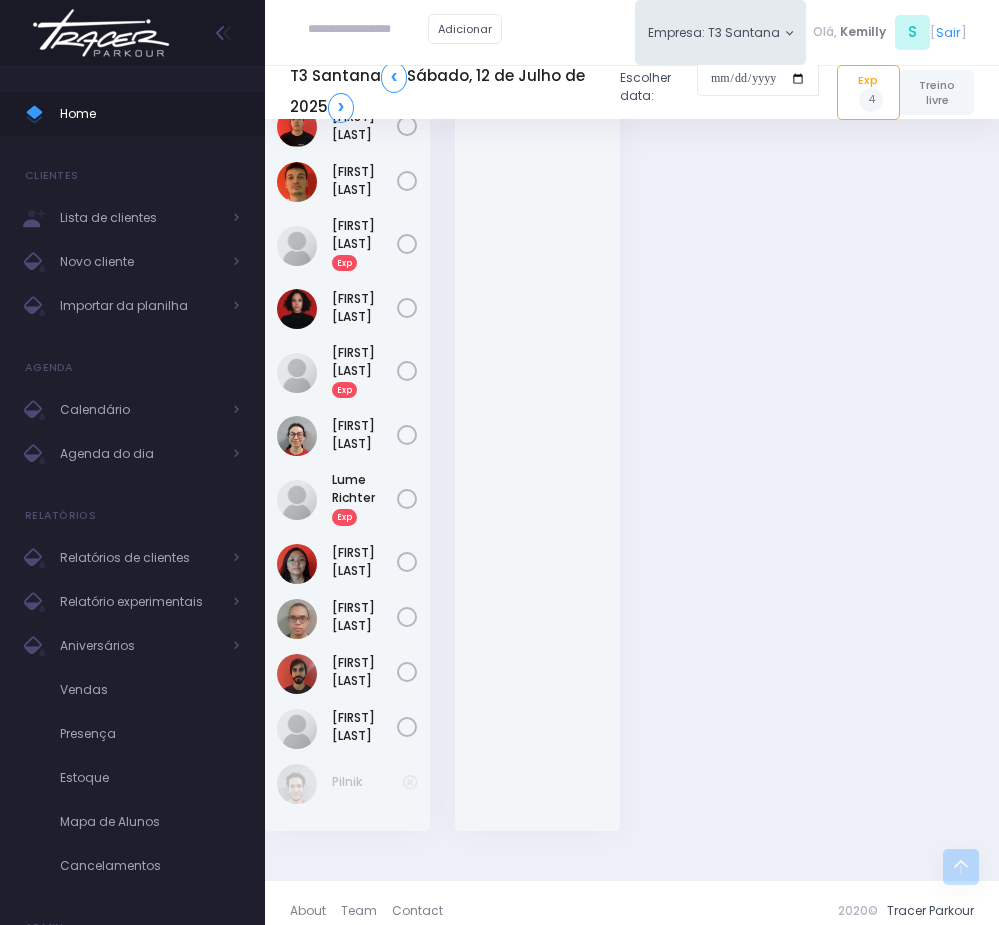 scroll, scrollTop: 3238, scrollLeft: 0, axis: vertical 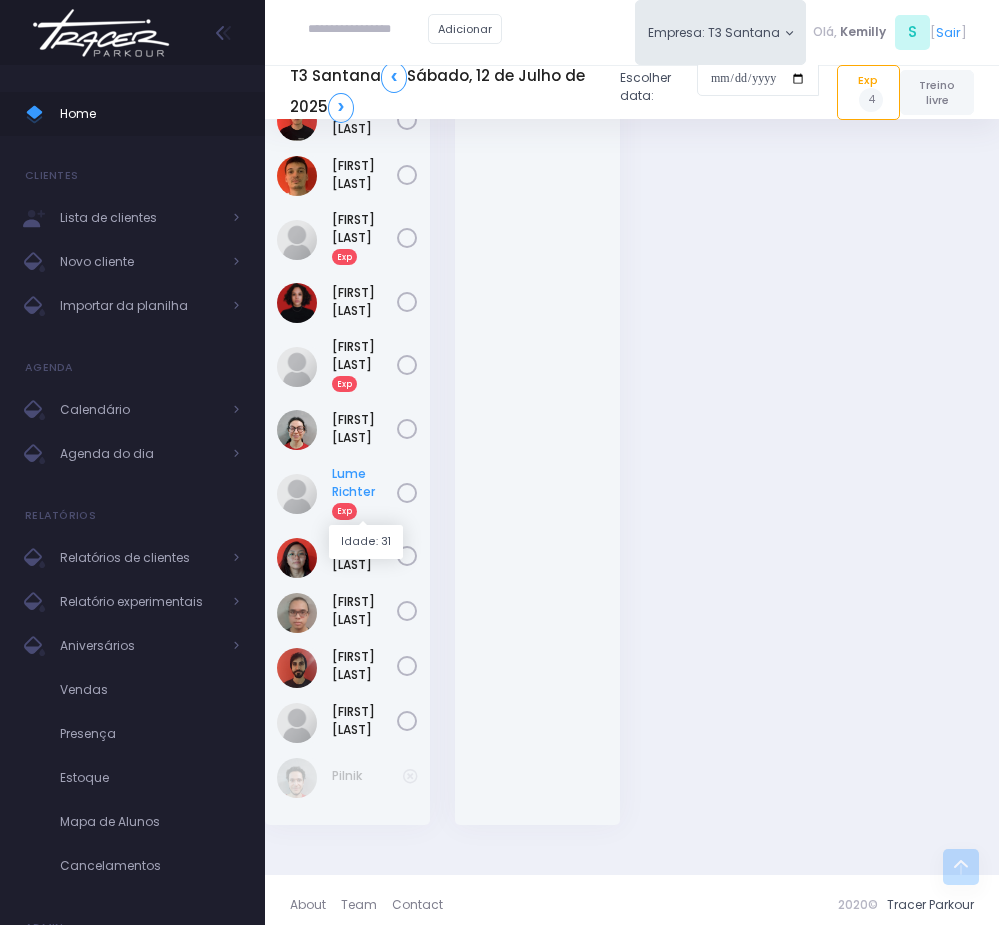 click on "Lume Richter
Exp" at bounding box center [364, 492] 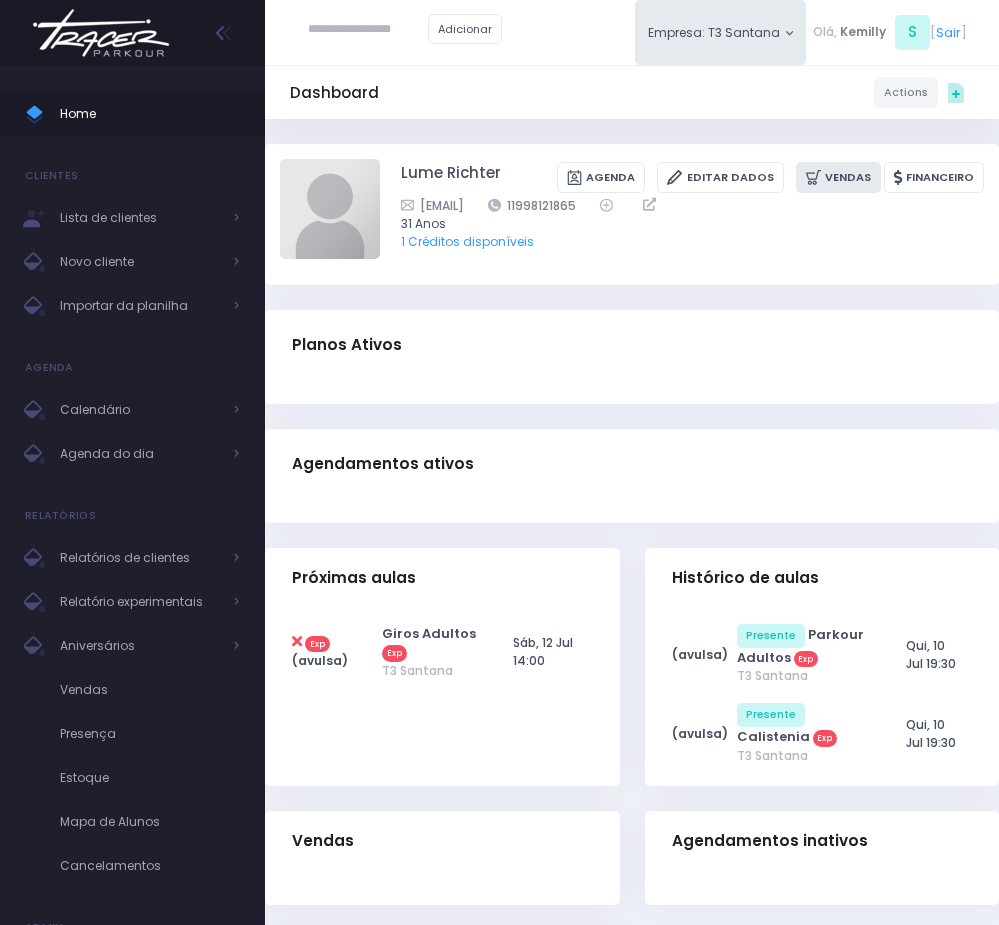scroll, scrollTop: 0, scrollLeft: 0, axis: both 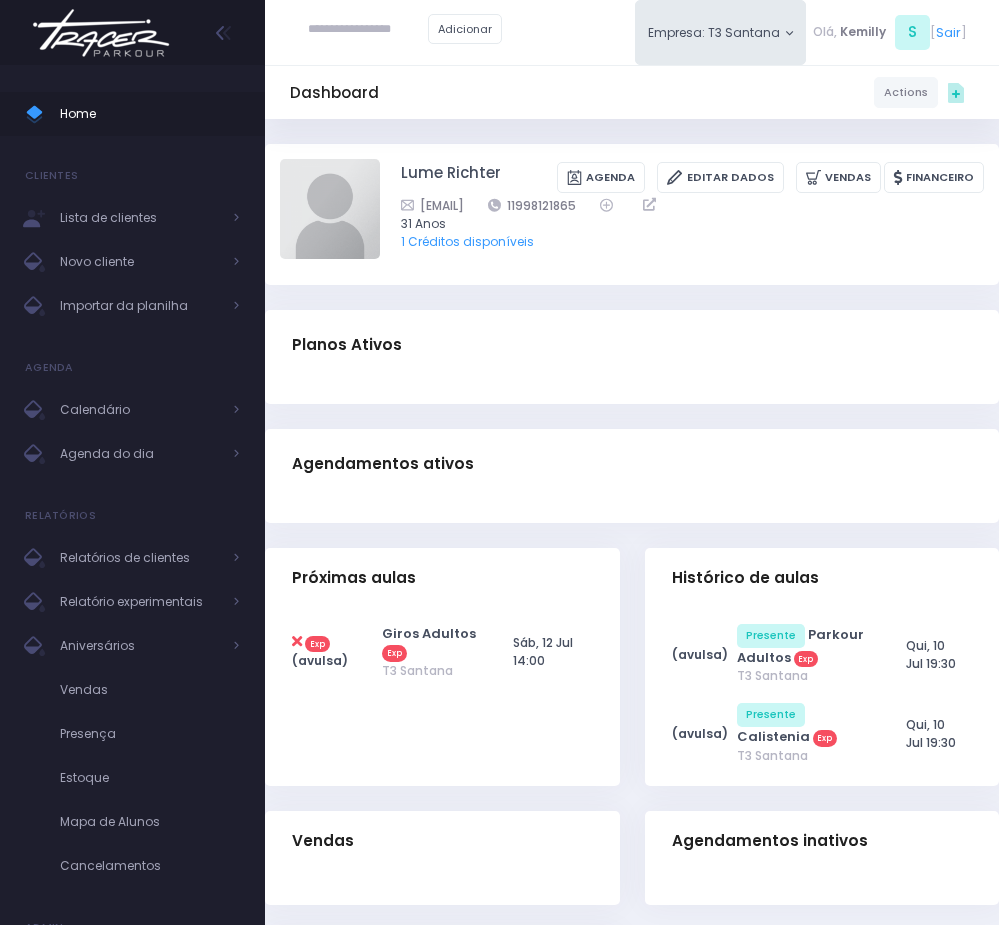 drag, startPoint x: 606, startPoint y: 204, endPoint x: 711, endPoint y: 204, distance: 105 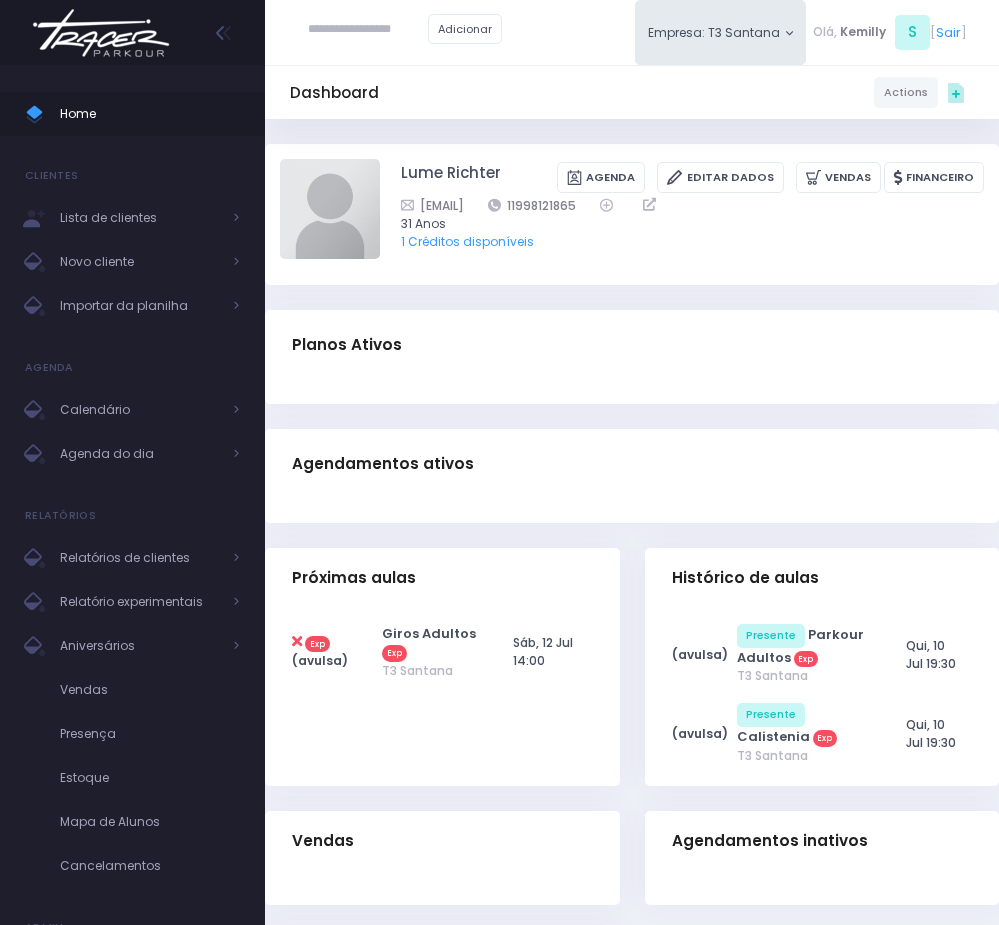 click on "Dashboard
Actions
Choose Label:
Customer
Partner
Suplier
Member
Staff
Add new" at bounding box center [632, 613] 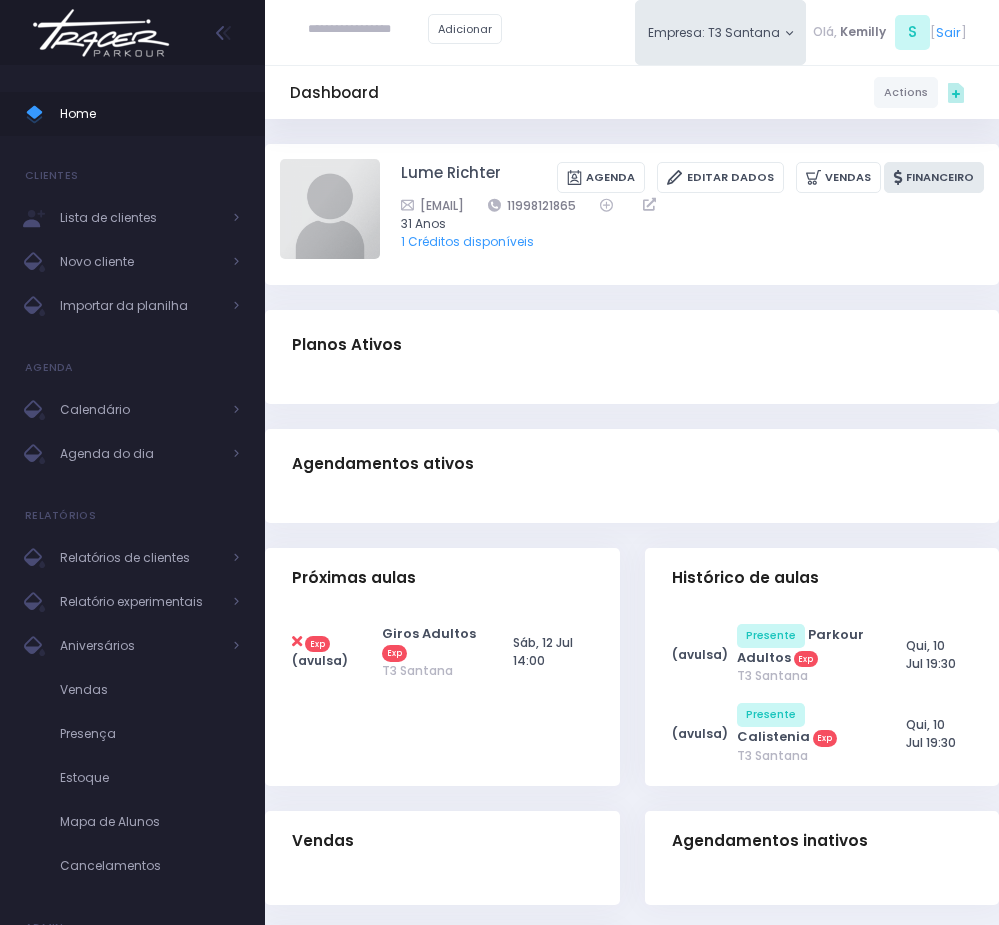 click on "Financeiro" at bounding box center (934, 177) 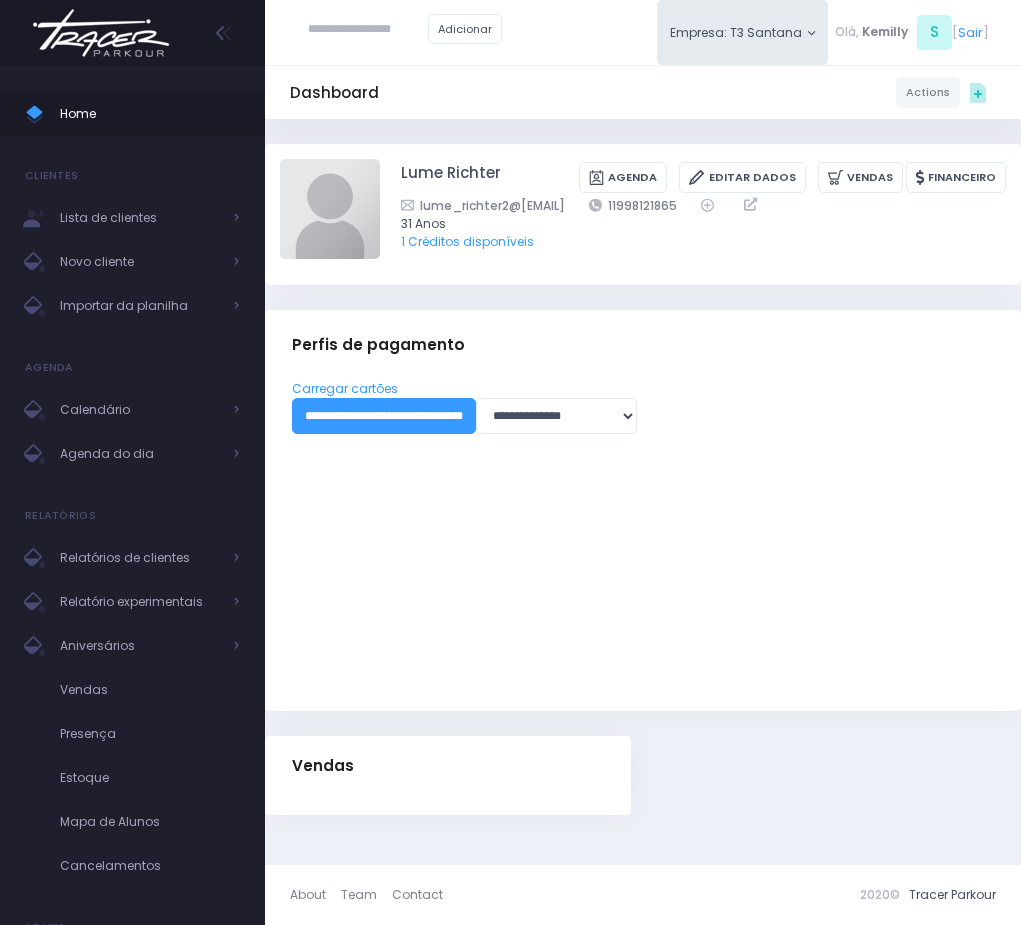 scroll, scrollTop: 0, scrollLeft: 0, axis: both 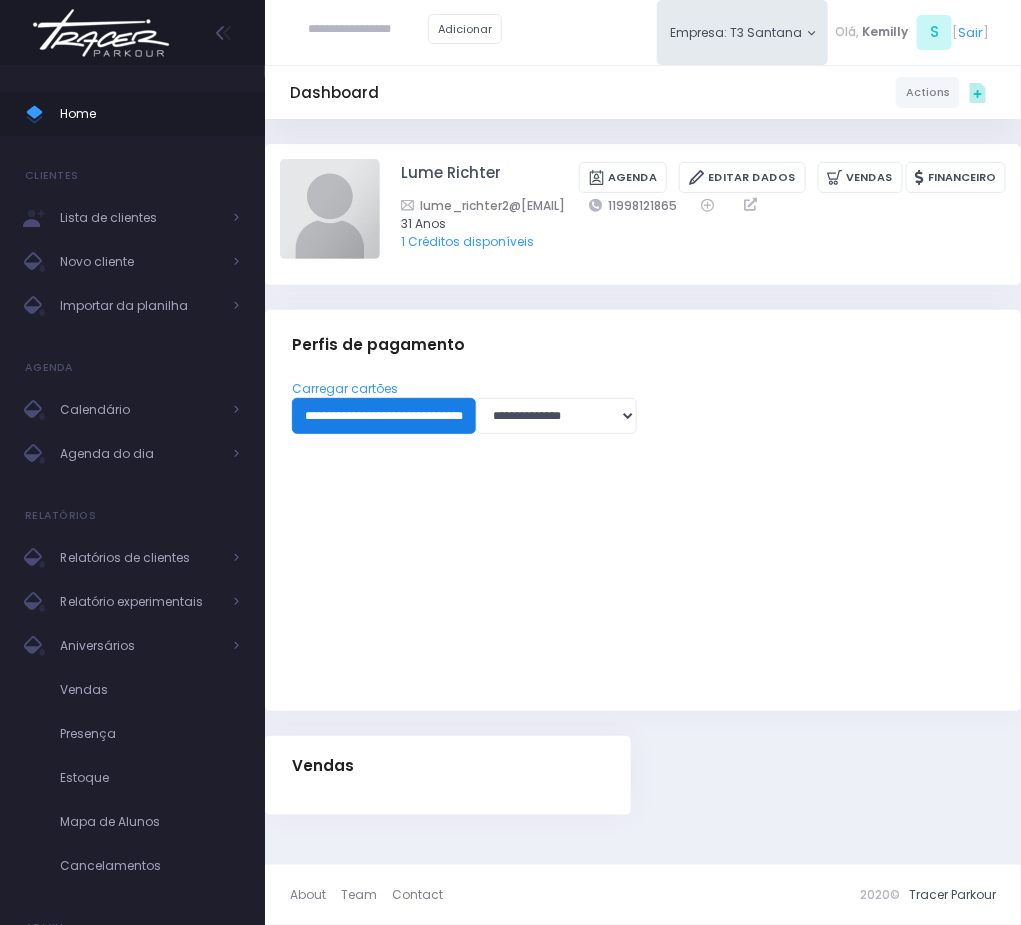 click on "**********" at bounding box center (384, 416) 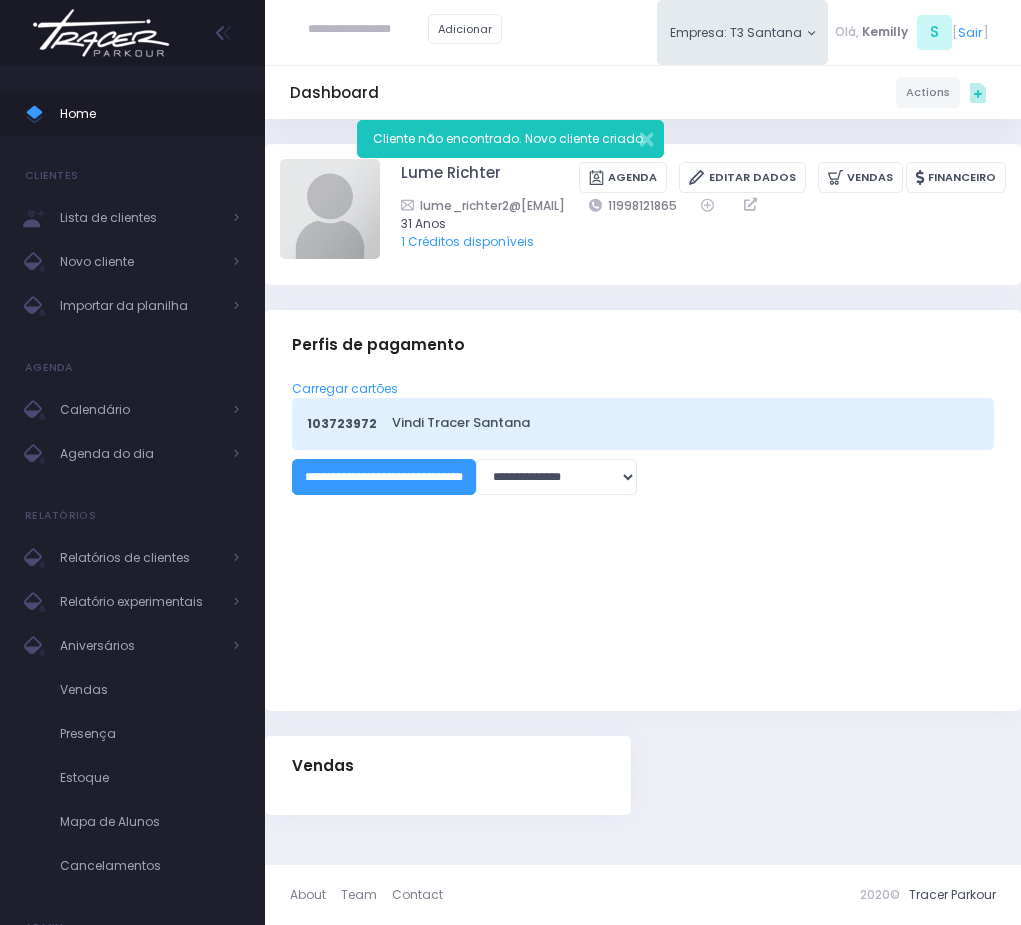 scroll, scrollTop: 0, scrollLeft: 0, axis: both 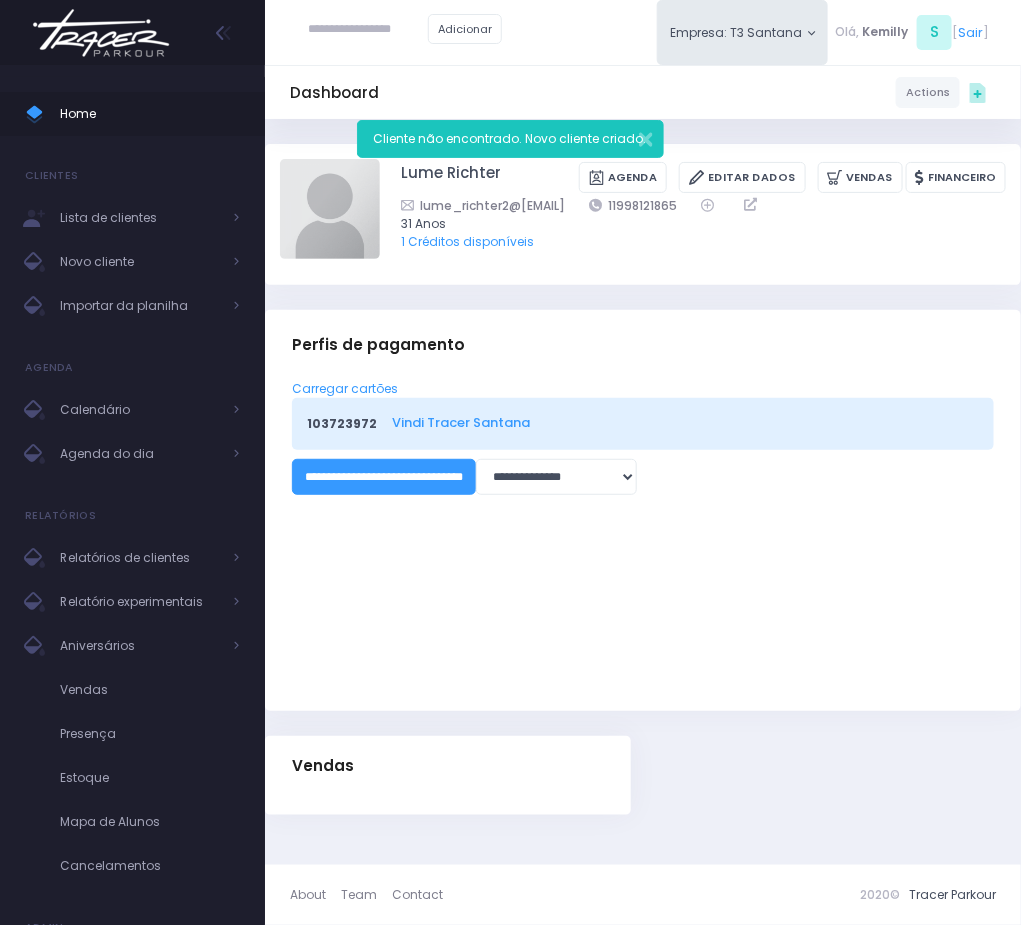 click on "Vindi Tracer Santana" at bounding box center (682, 422) 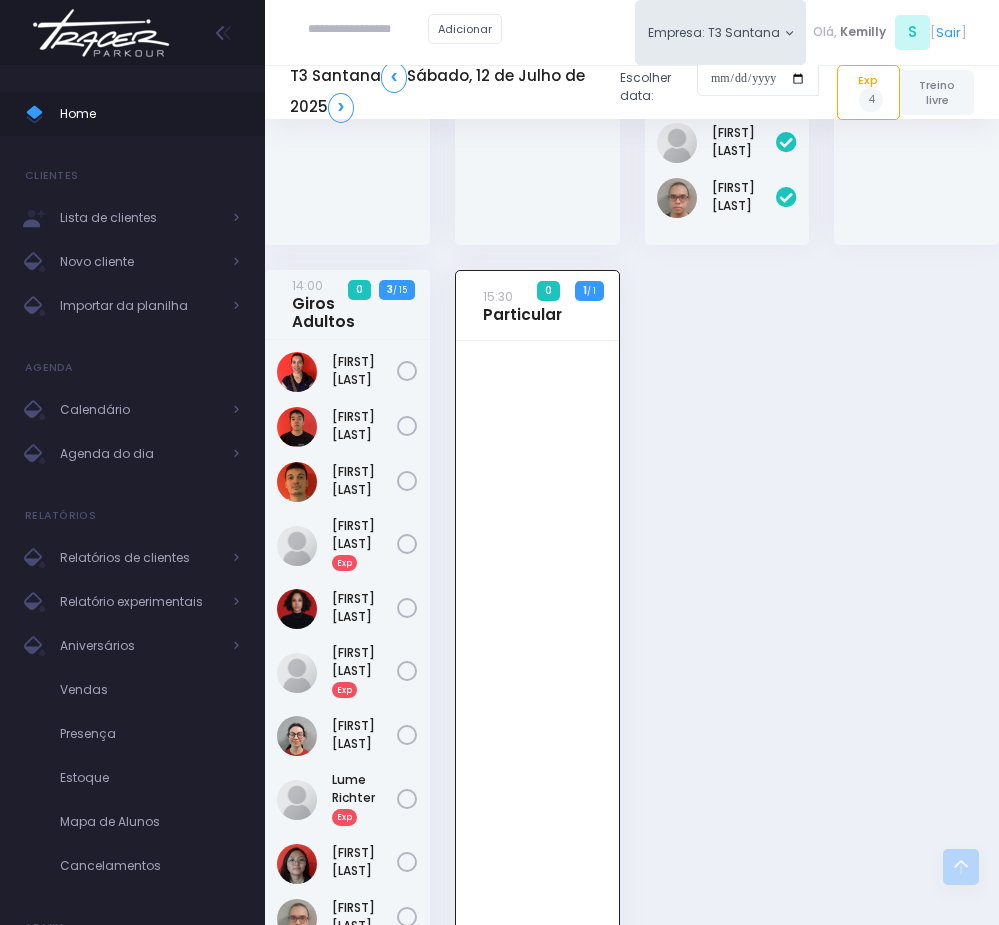 scroll, scrollTop: 2779, scrollLeft: 0, axis: vertical 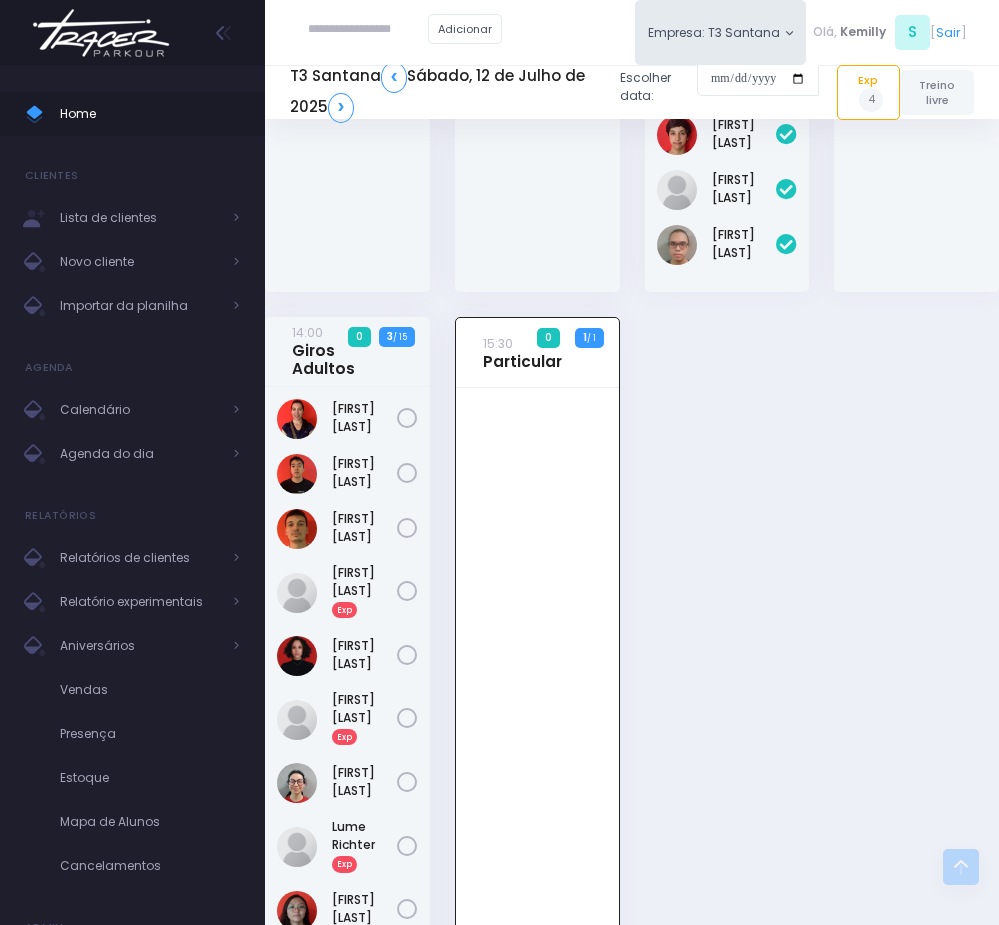 click on "14:00 Giros Adultos
0
3  / 15" at bounding box center (348, 760) 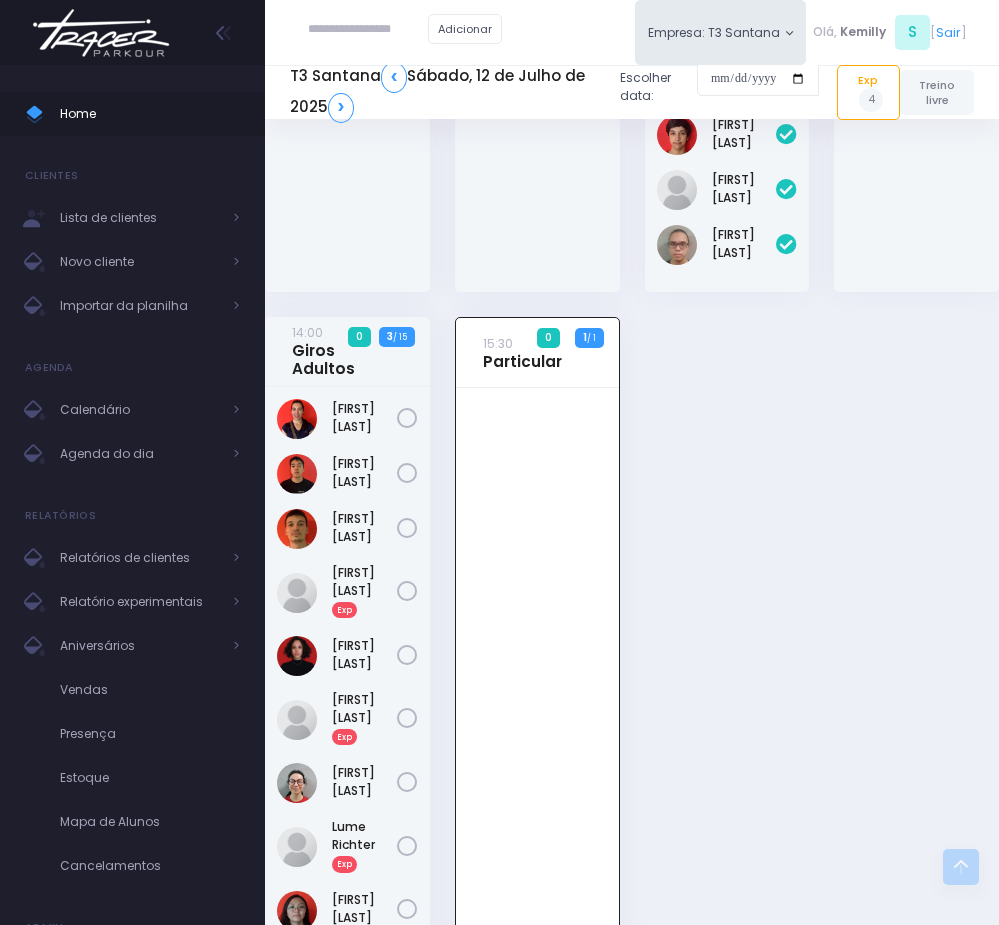 click on "14:00 Giros Adultos
0
3  / 15" at bounding box center (348, 760) 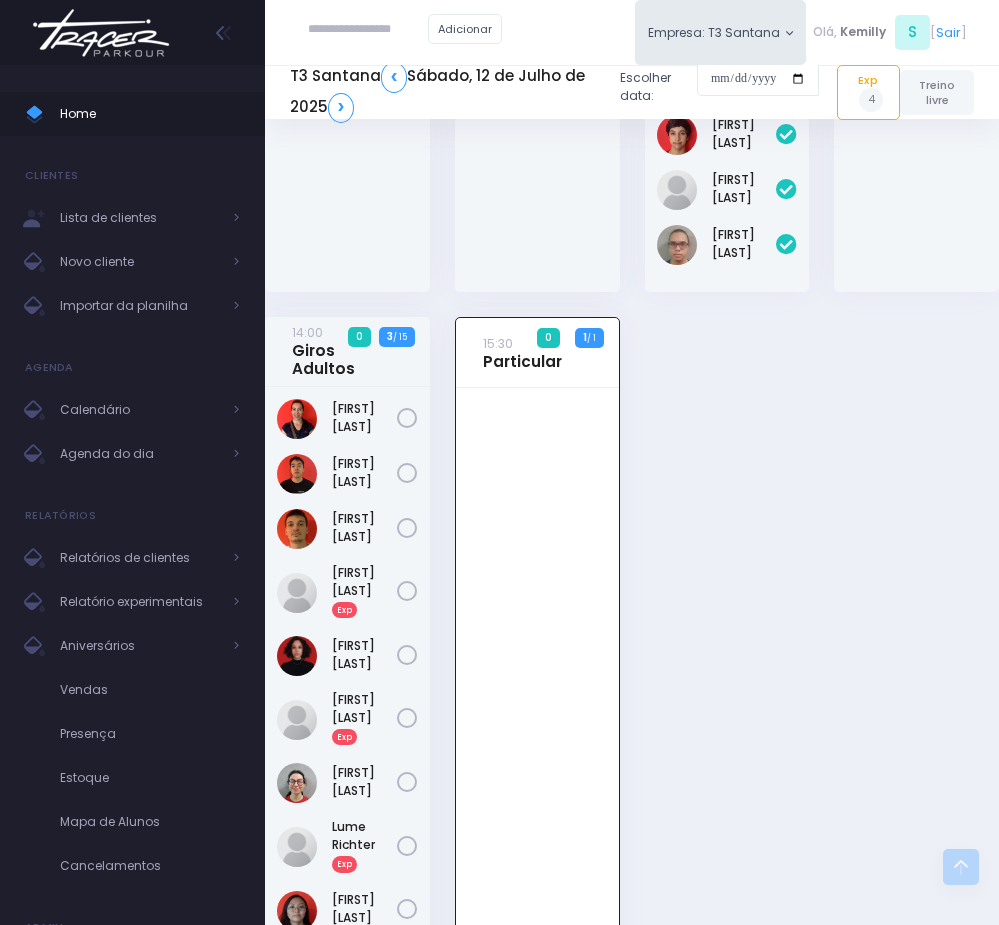 click on "14:00 Giros Adultos
0
3  / 15" at bounding box center [348, 760] 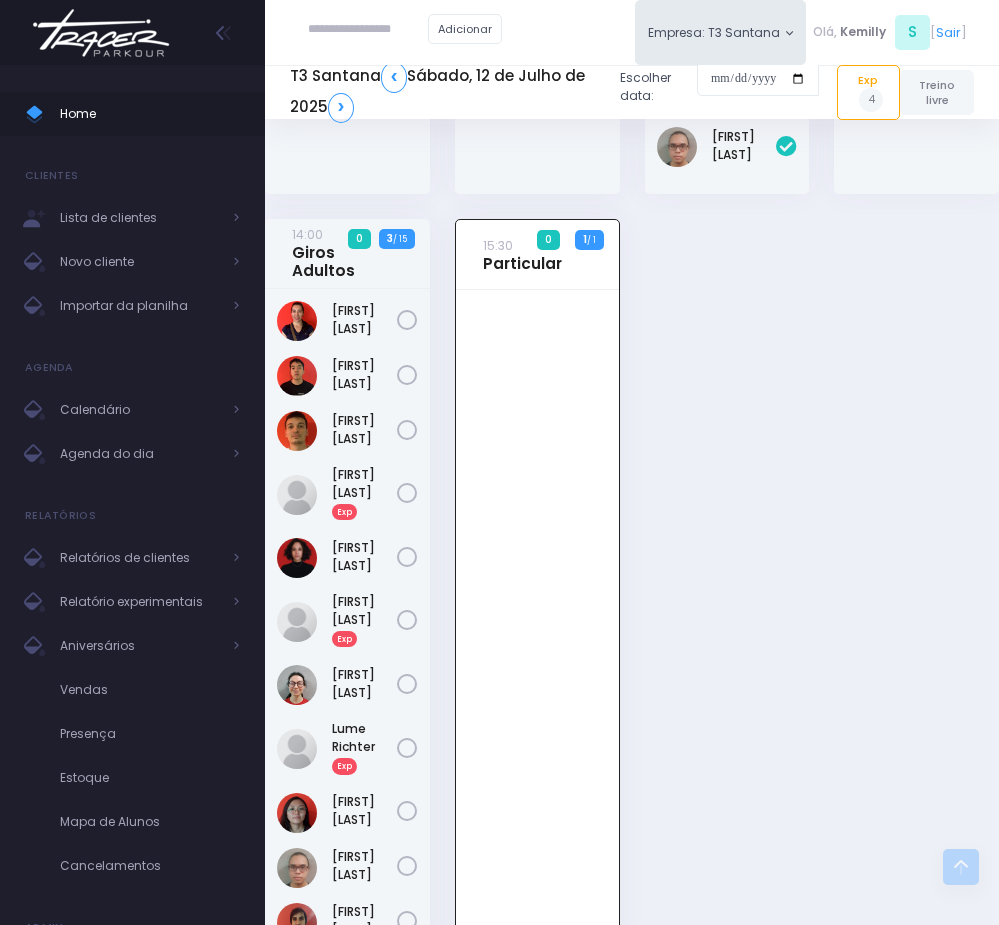 scroll, scrollTop: 2929, scrollLeft: 0, axis: vertical 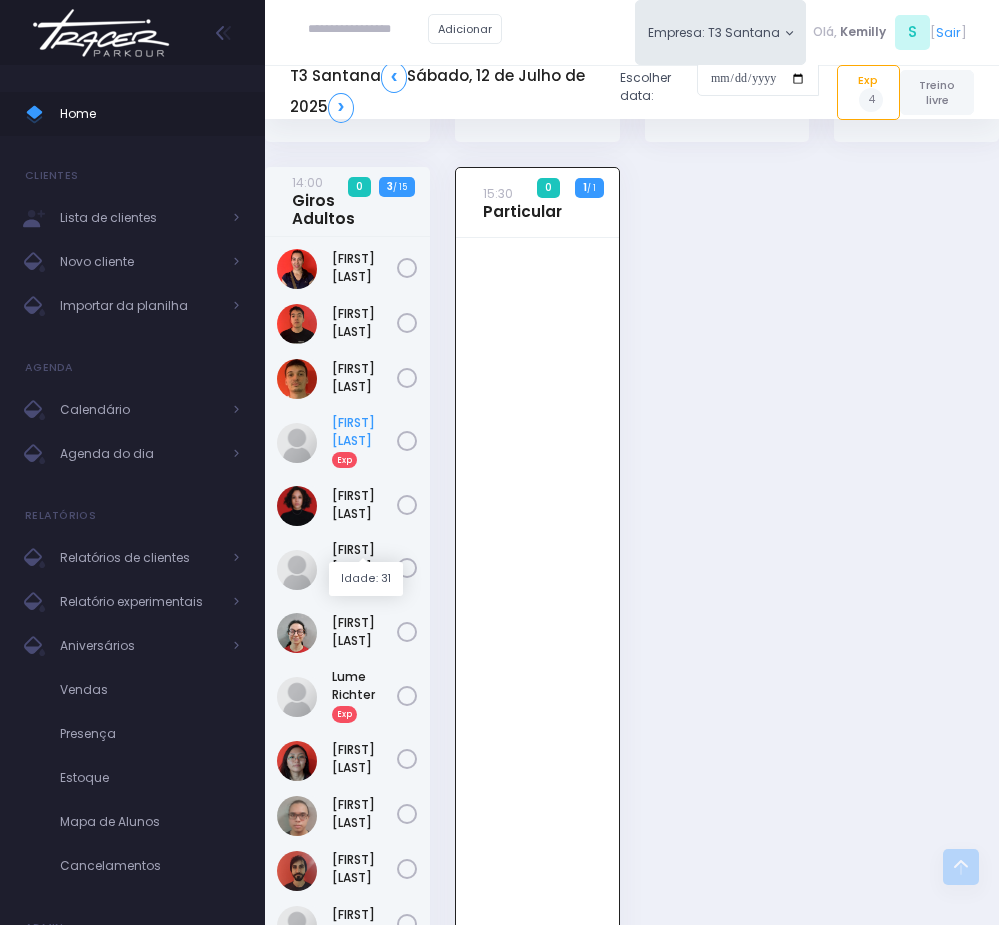 drag, startPoint x: 321, startPoint y: 505, endPoint x: 385, endPoint y: 523, distance: 66.48308 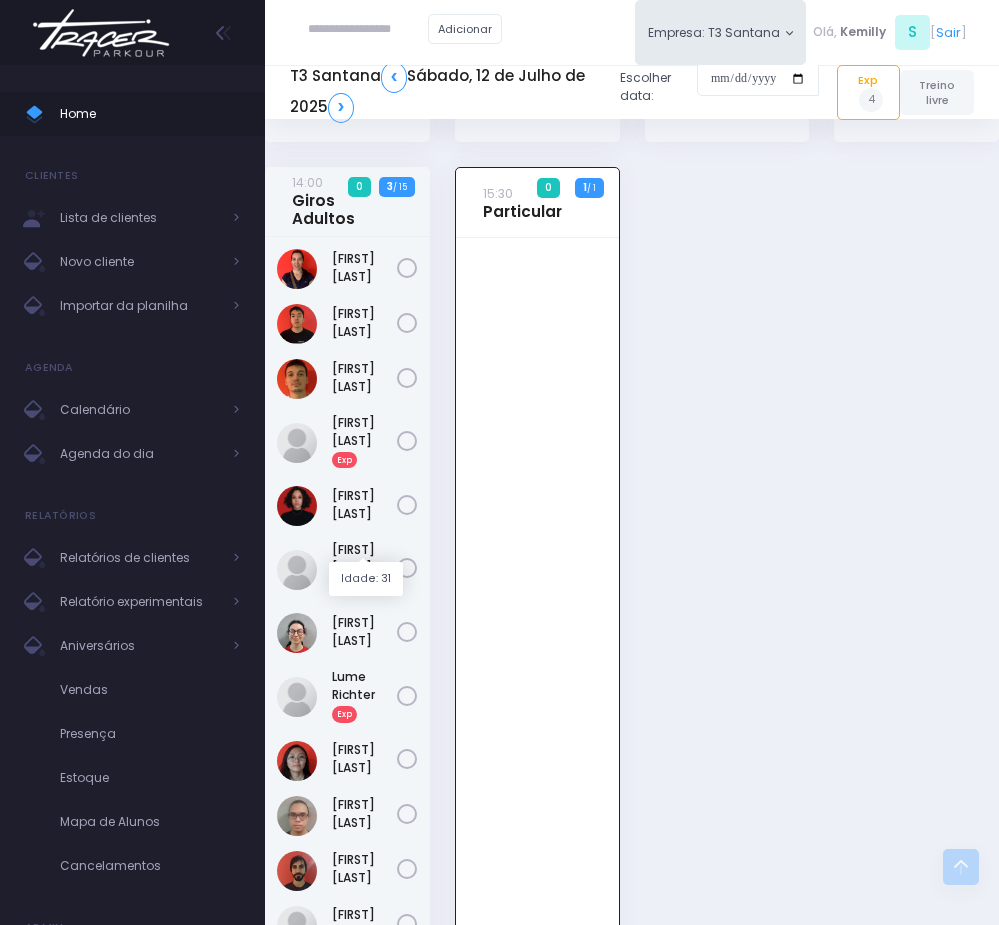 drag, startPoint x: 367, startPoint y: 523, endPoint x: 946, endPoint y: 390, distance: 594.0791 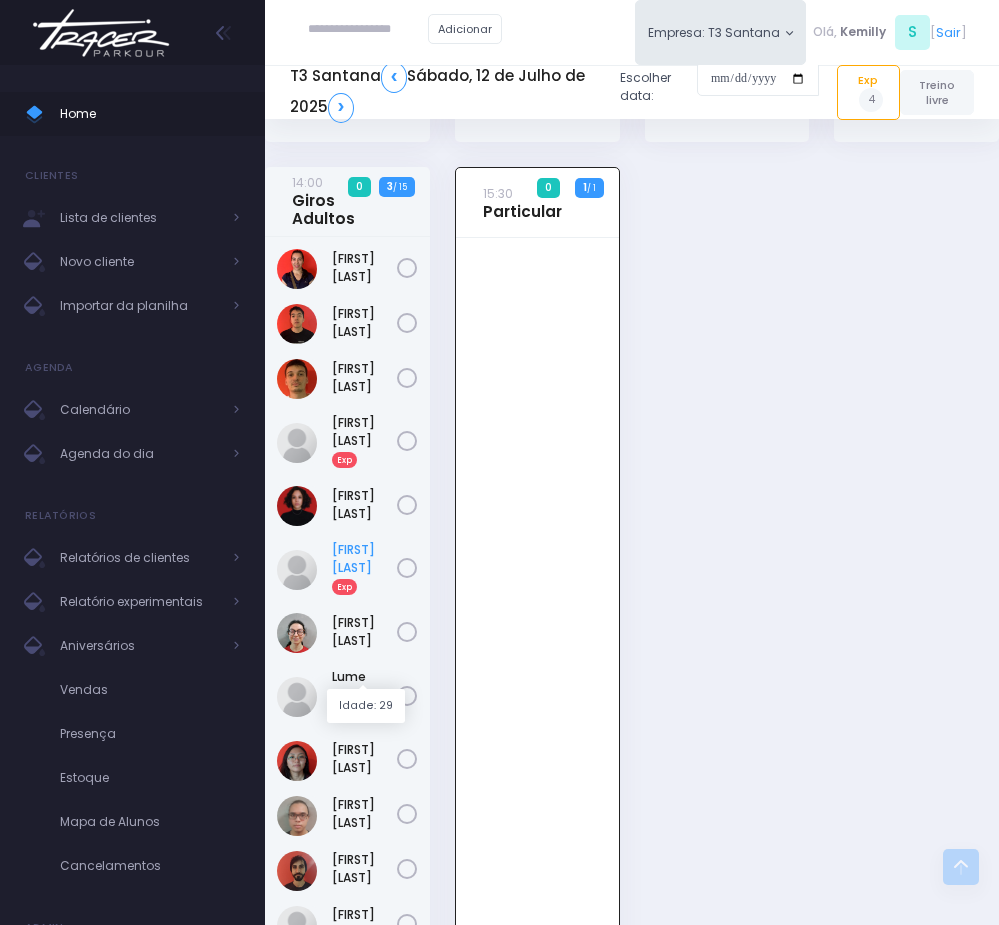 click on "Leonardo Alfredo
Exp" at bounding box center (364, 568) 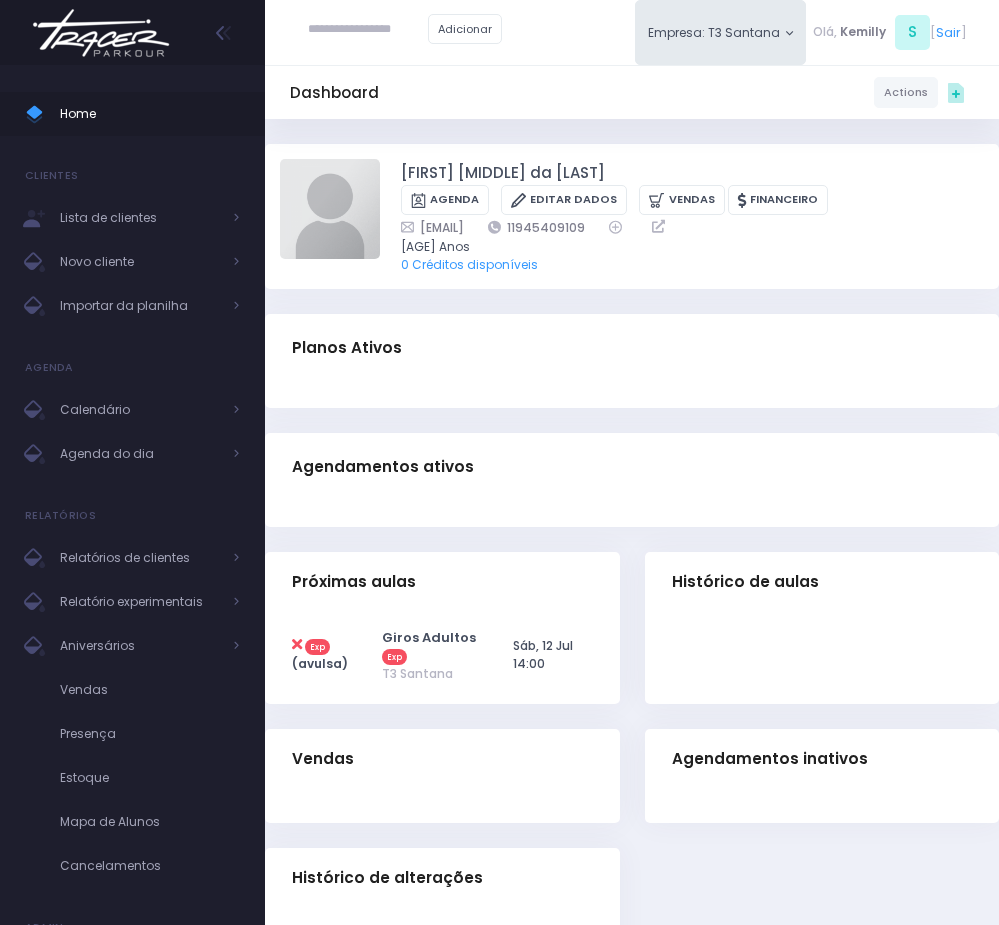 scroll, scrollTop: 0, scrollLeft: 0, axis: both 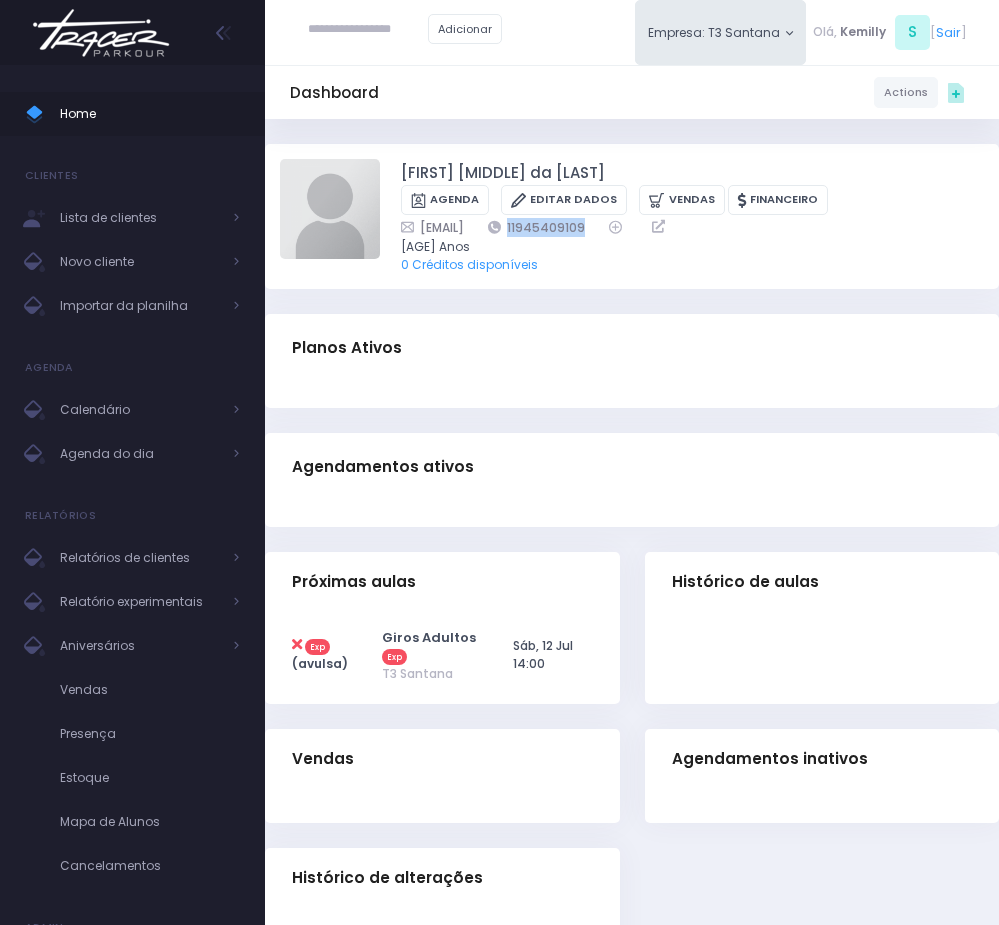 drag, startPoint x: 586, startPoint y: 223, endPoint x: 693, endPoint y: 226, distance: 107.042046 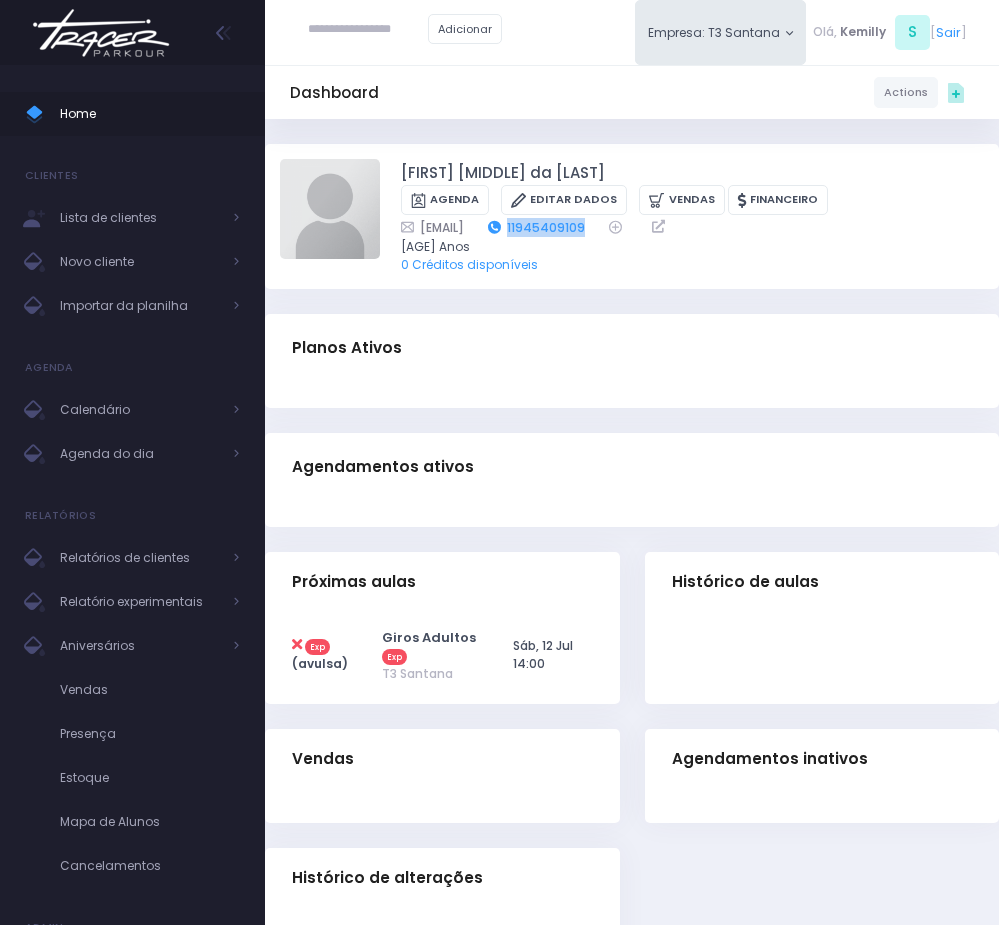 copy on "11945409109" 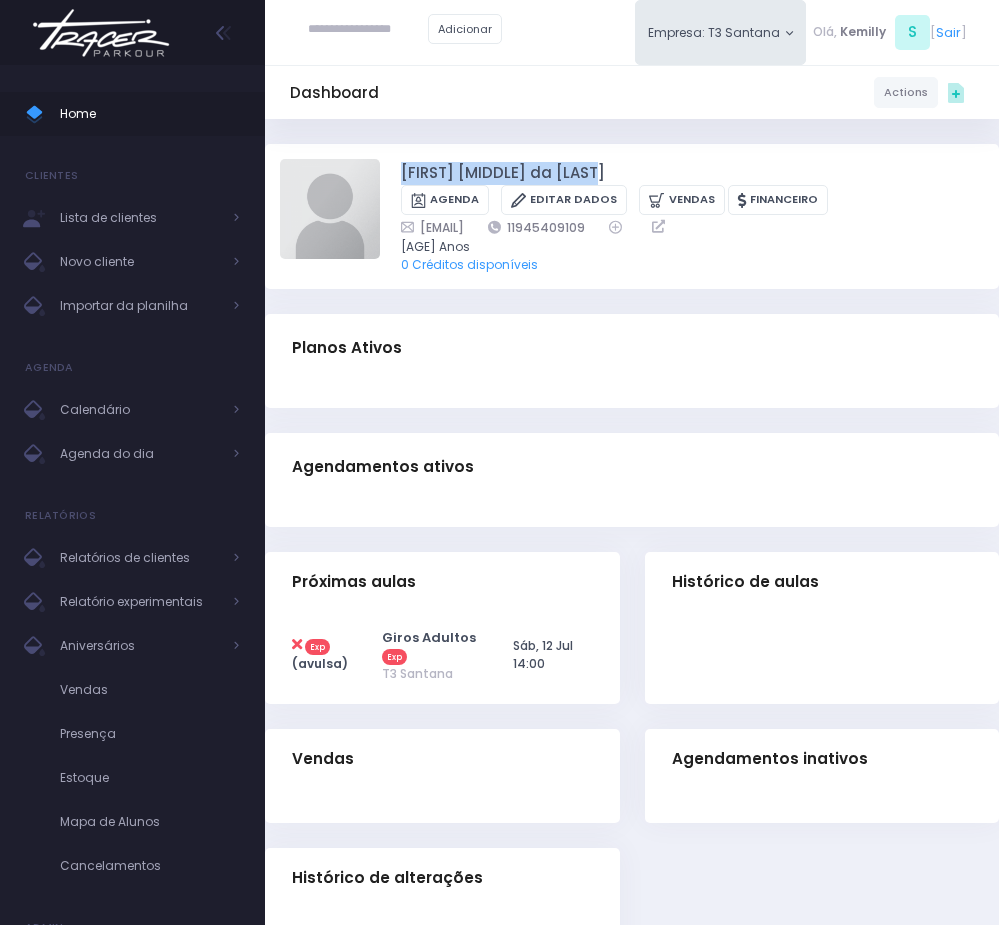 drag, startPoint x: 394, startPoint y: 168, endPoint x: 595, endPoint y: 163, distance: 201.06218 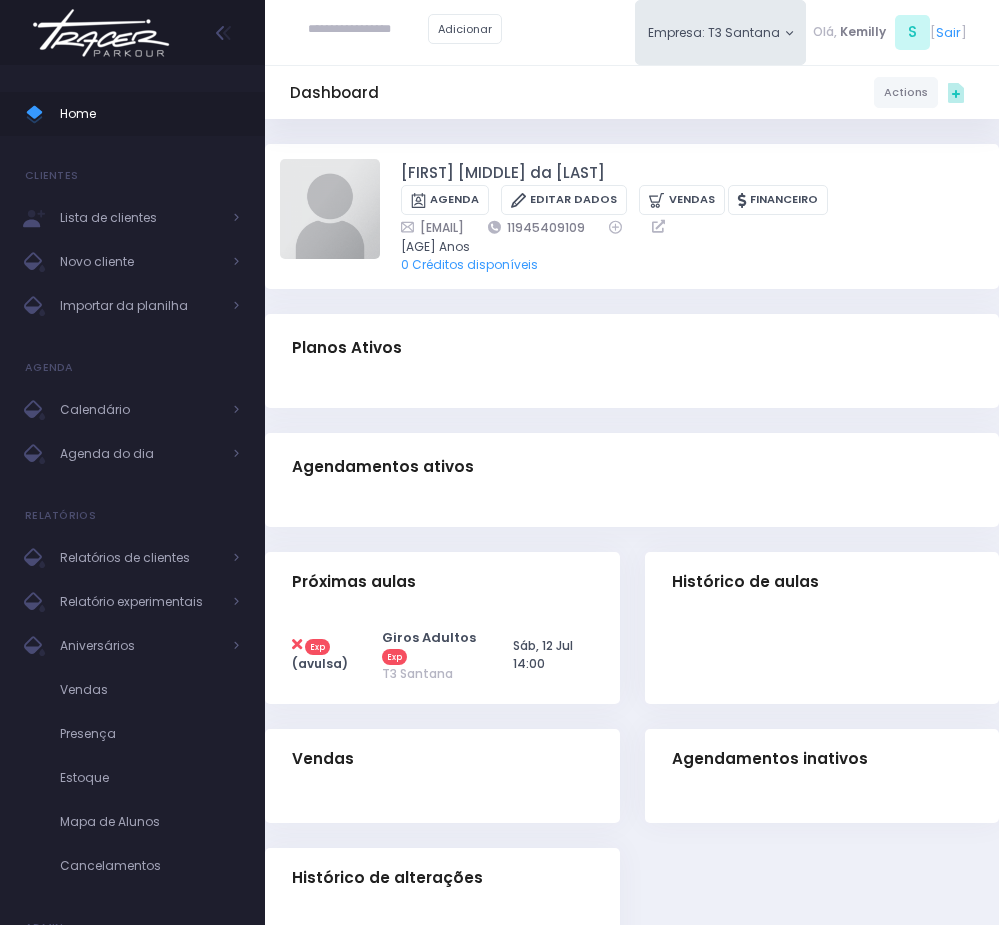 click on "Planos Ativos" at bounding box center (632, 349) 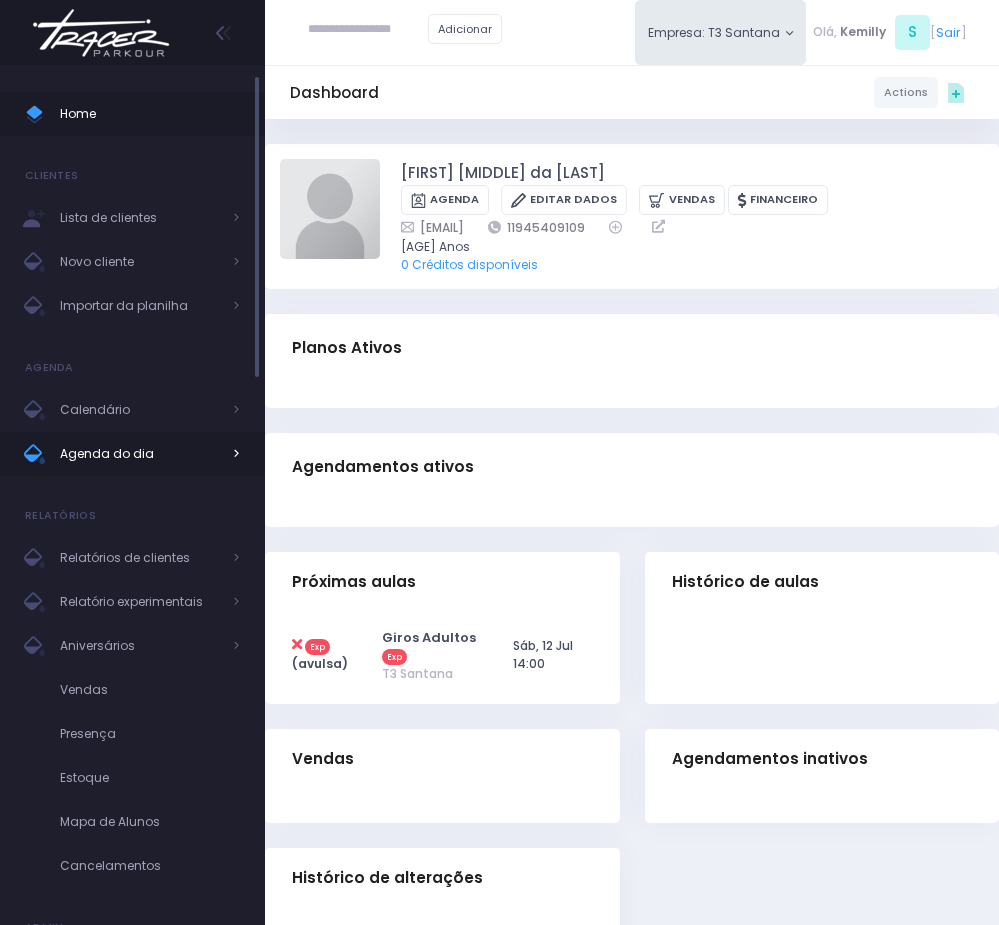 click on "Agenda do dia" at bounding box center (132, 454) 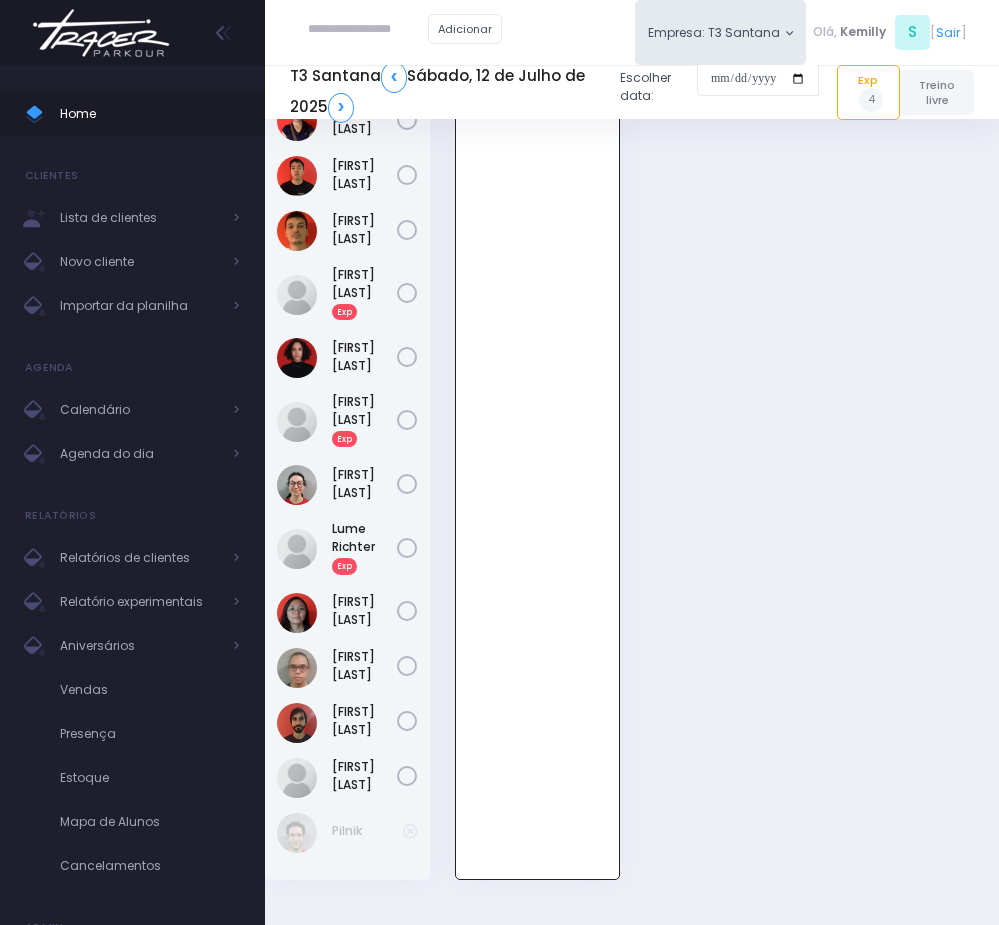scroll, scrollTop: 3220, scrollLeft: 0, axis: vertical 